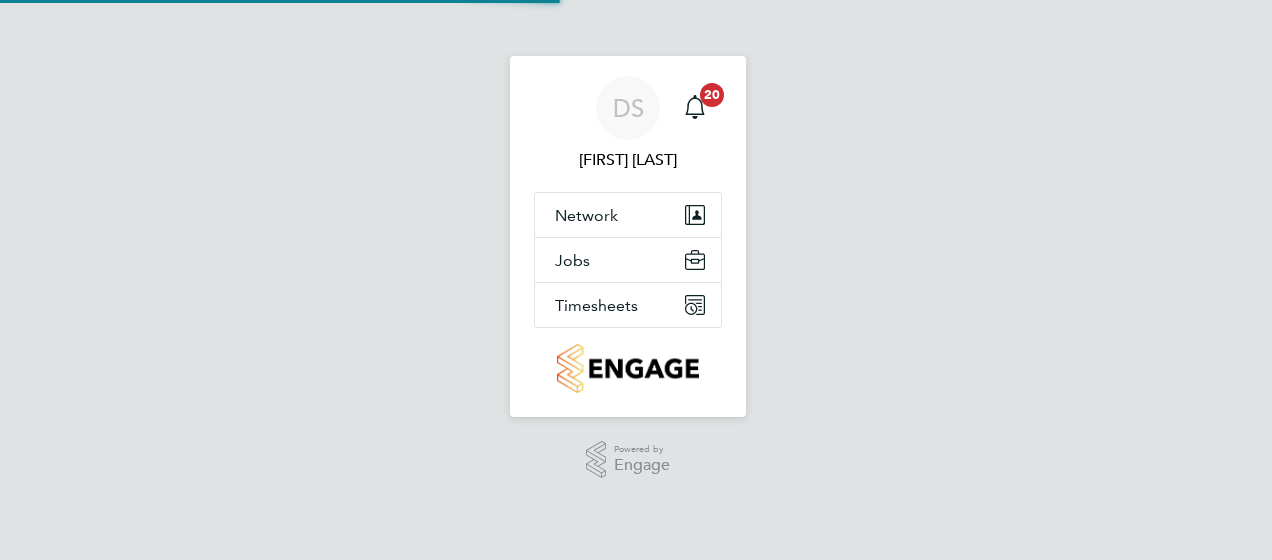 scroll, scrollTop: 0, scrollLeft: 0, axis: both 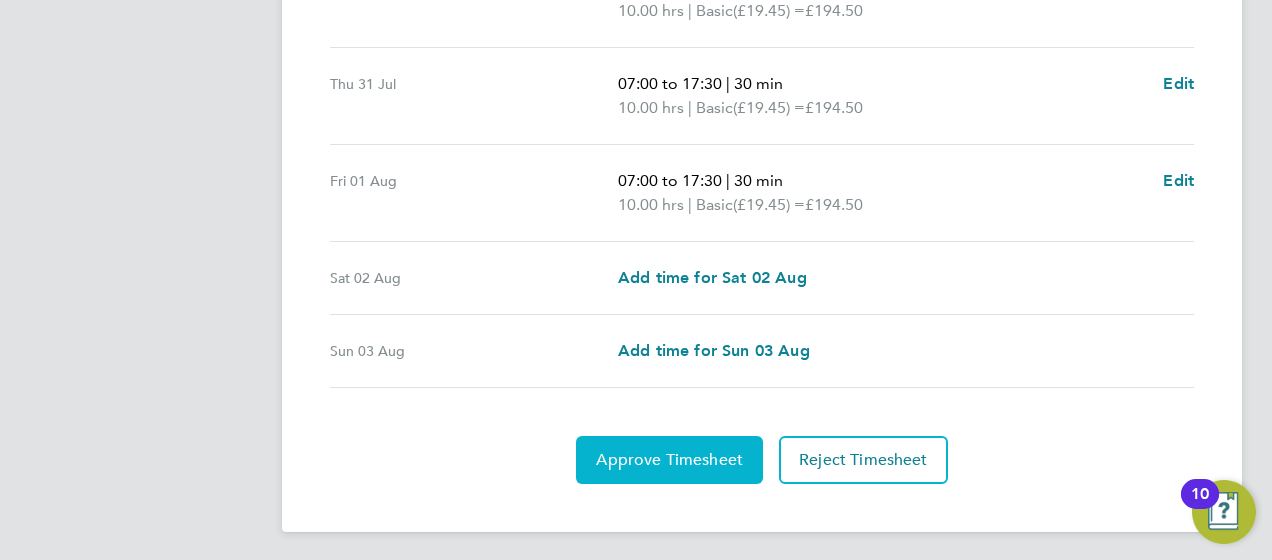 click on "Approve Timesheet" 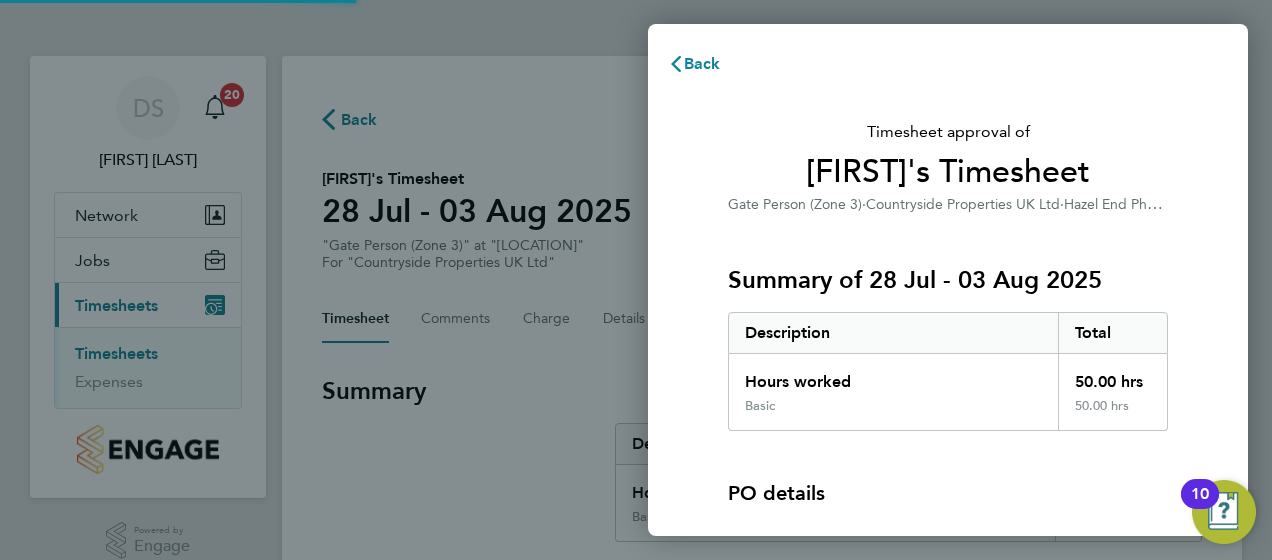 scroll, scrollTop: 0, scrollLeft: 0, axis: both 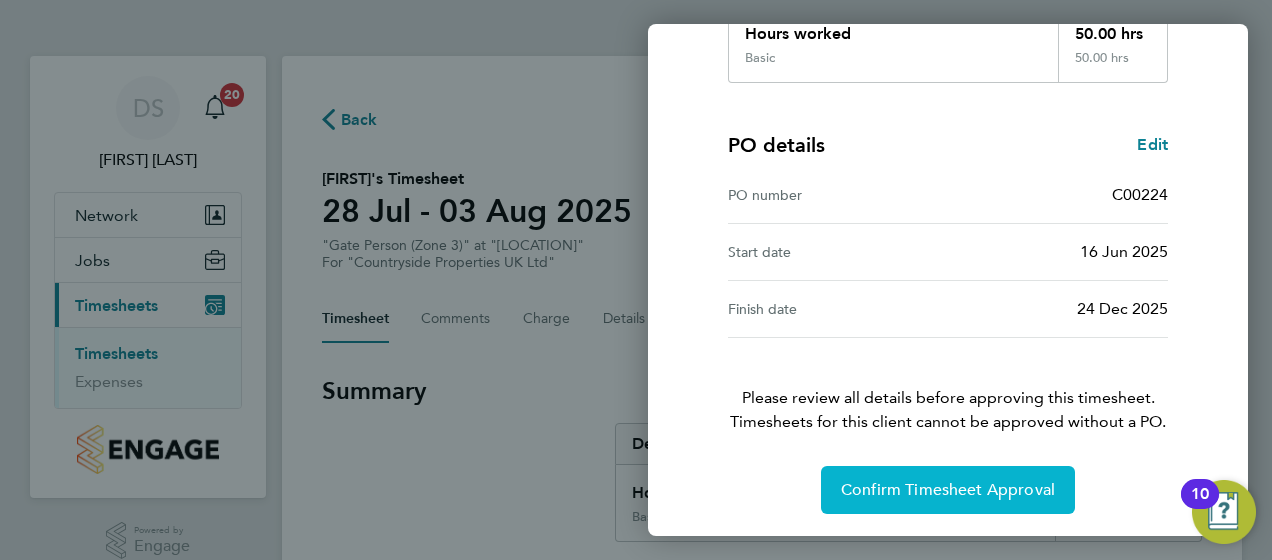 click on "Confirm Timesheet Approval" 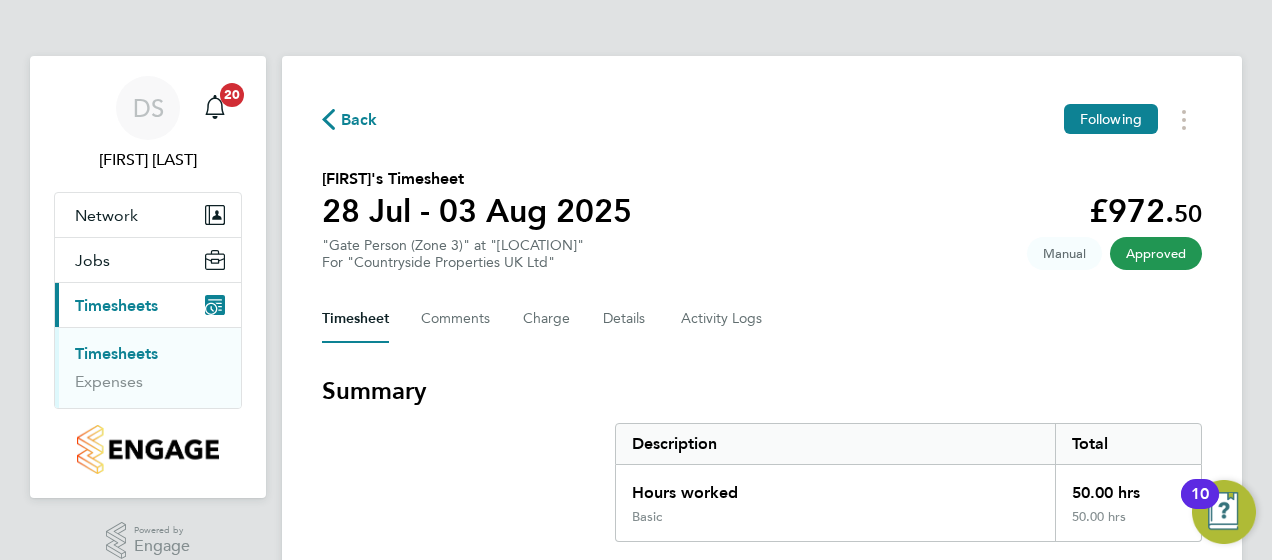 click on "Timesheets" at bounding box center (116, 353) 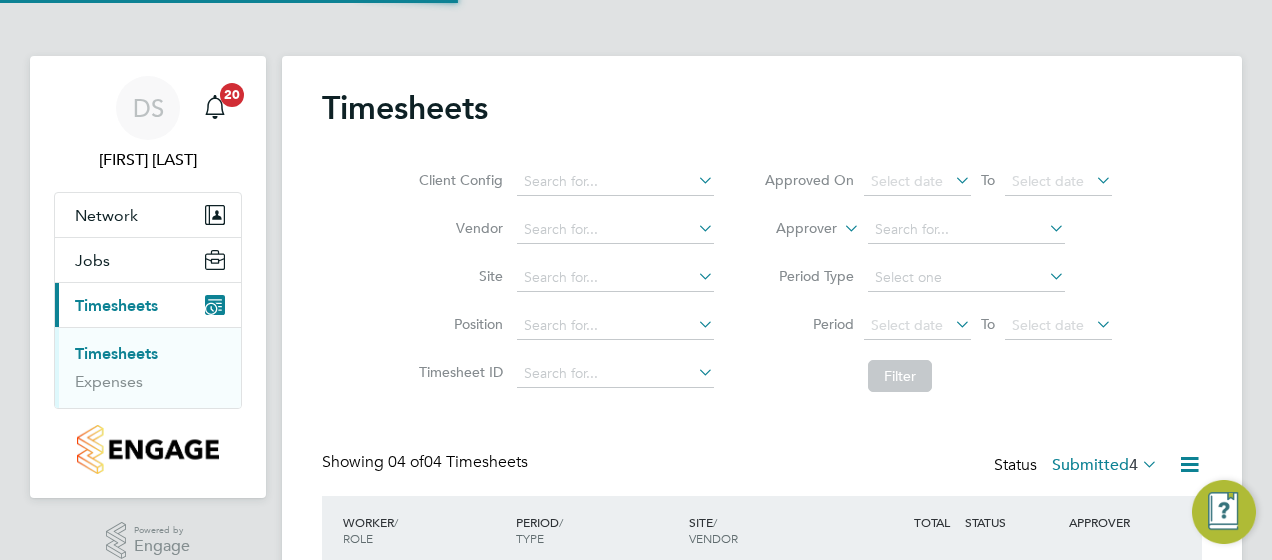 scroll, scrollTop: 10, scrollLeft: 10, axis: both 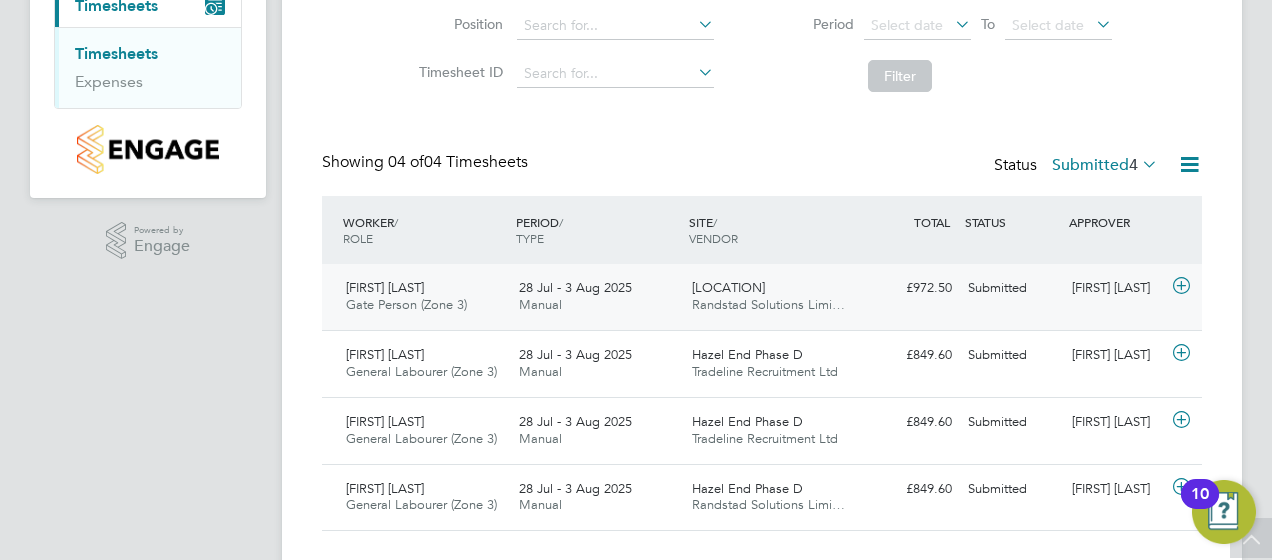 click on "28 Jul - 3 Aug 2025 Manual" 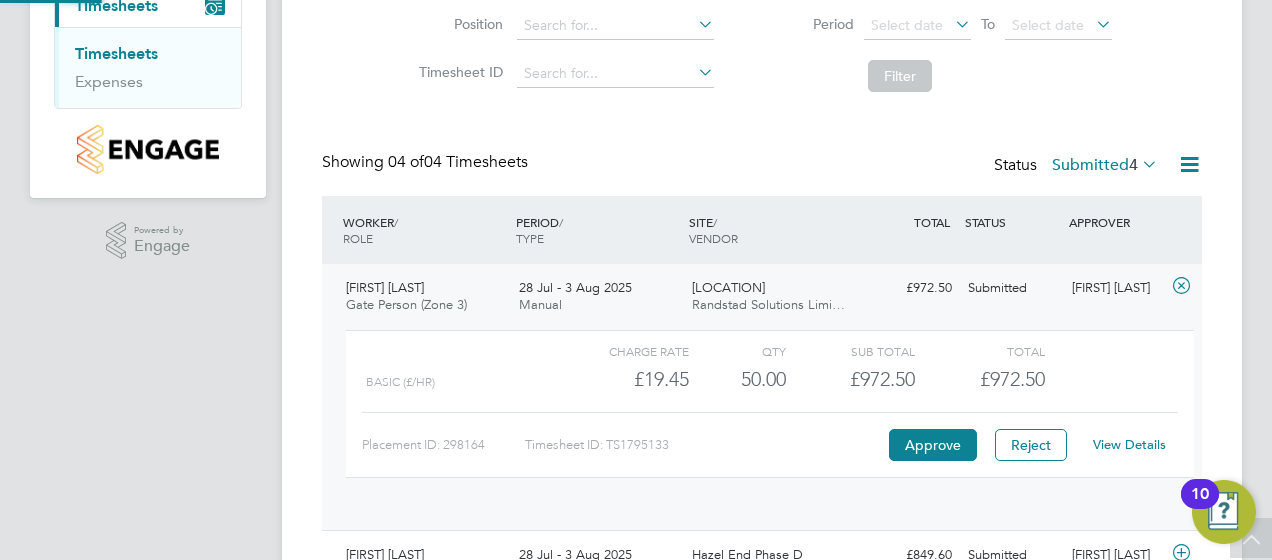scroll, scrollTop: 10, scrollLeft: 10, axis: both 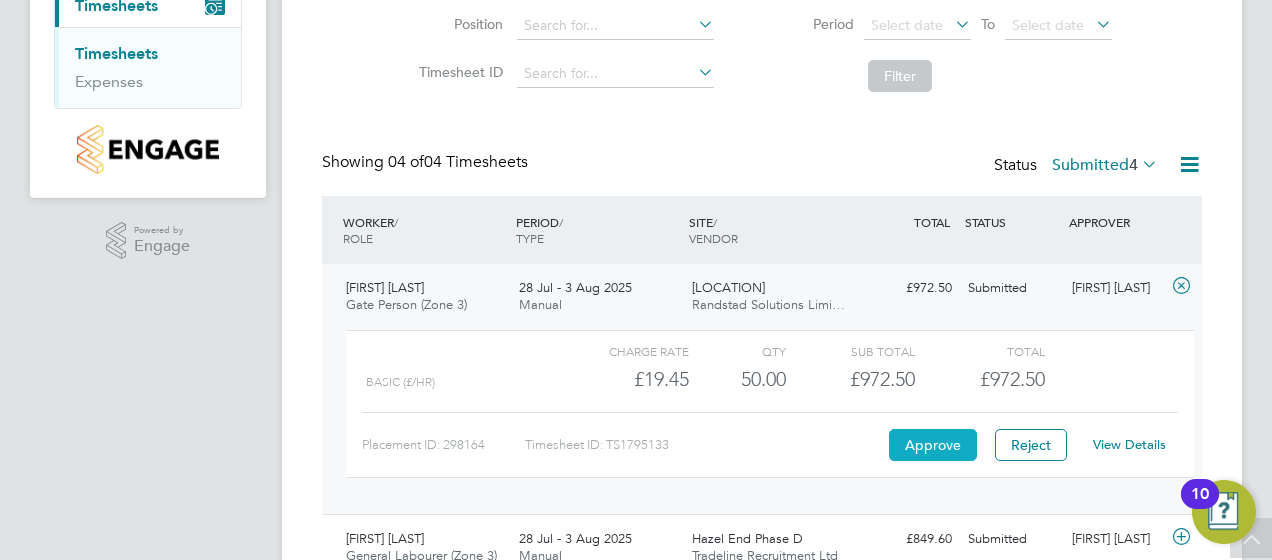 click on "Approve" 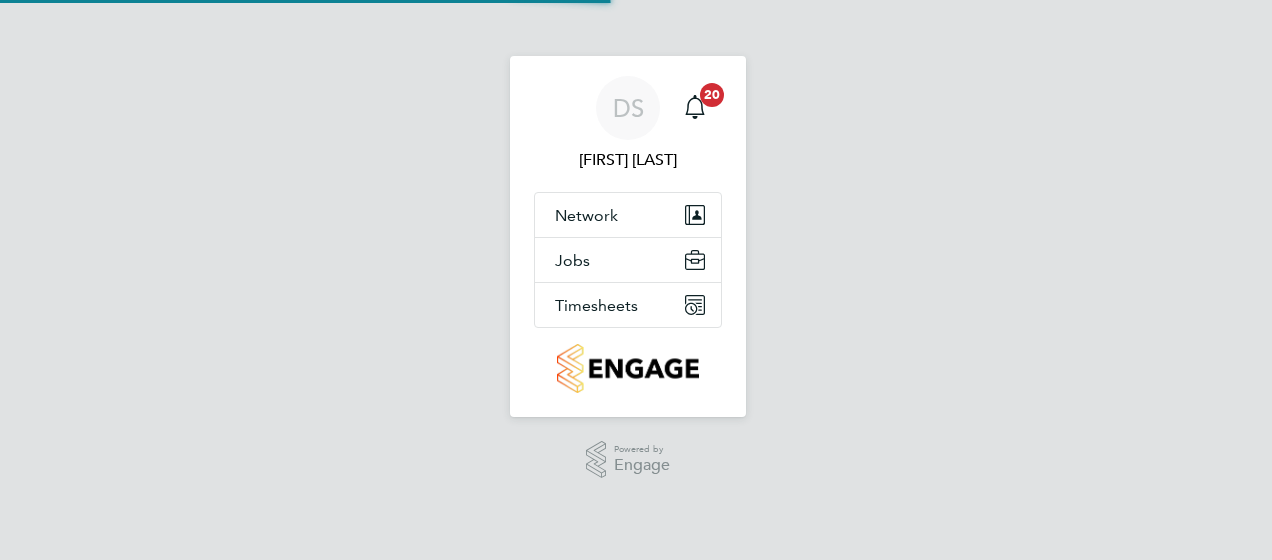 scroll, scrollTop: 0, scrollLeft: 0, axis: both 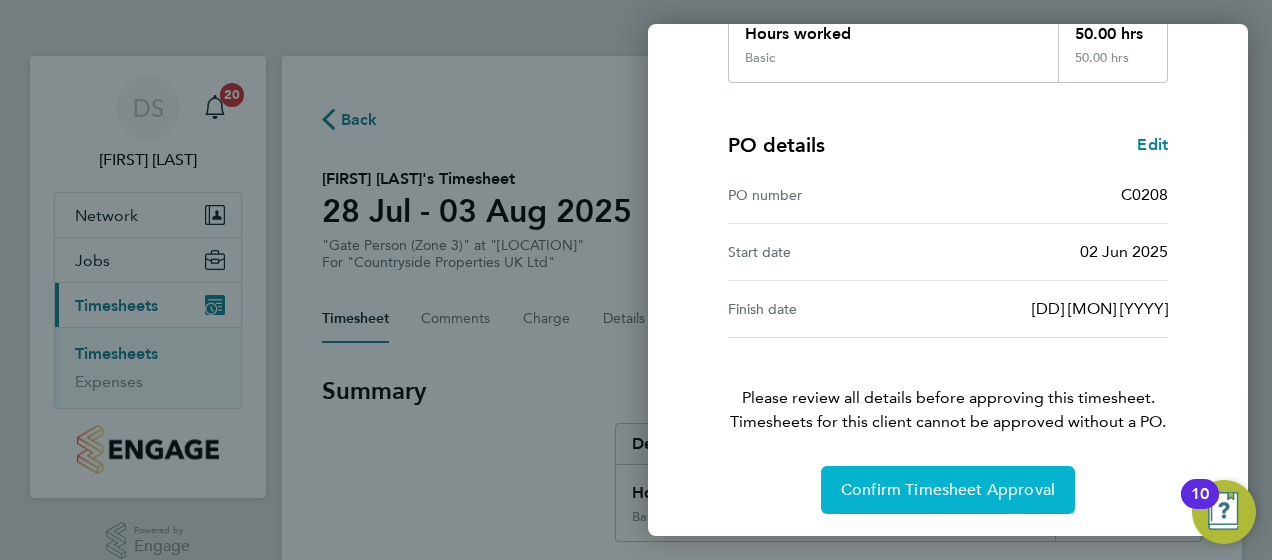 click on "Confirm Timesheet Approval" 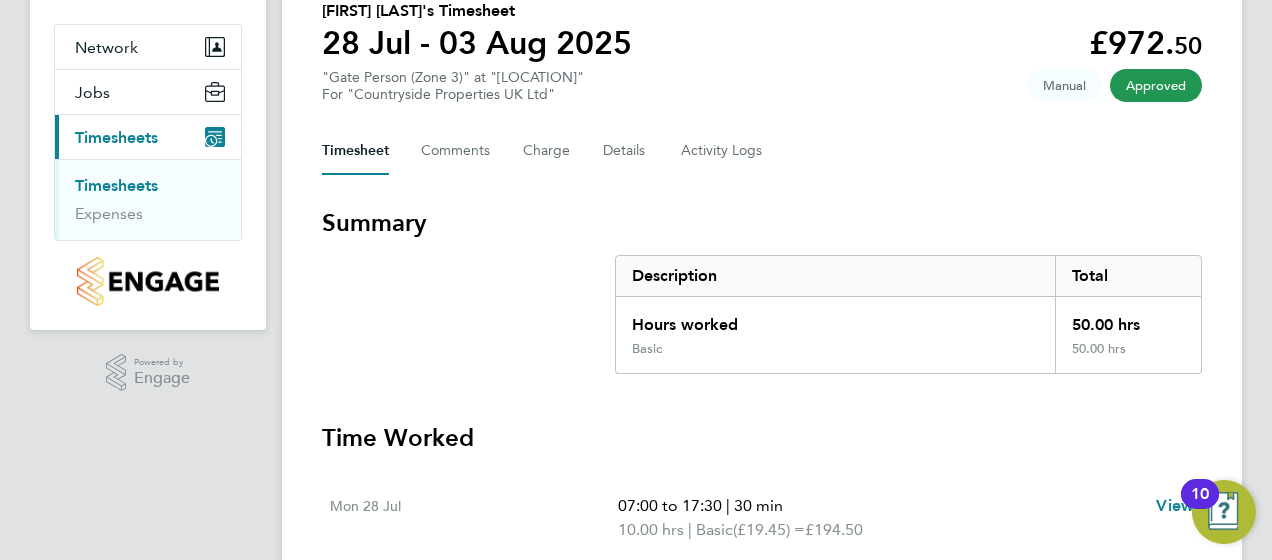 scroll, scrollTop: 100, scrollLeft: 0, axis: vertical 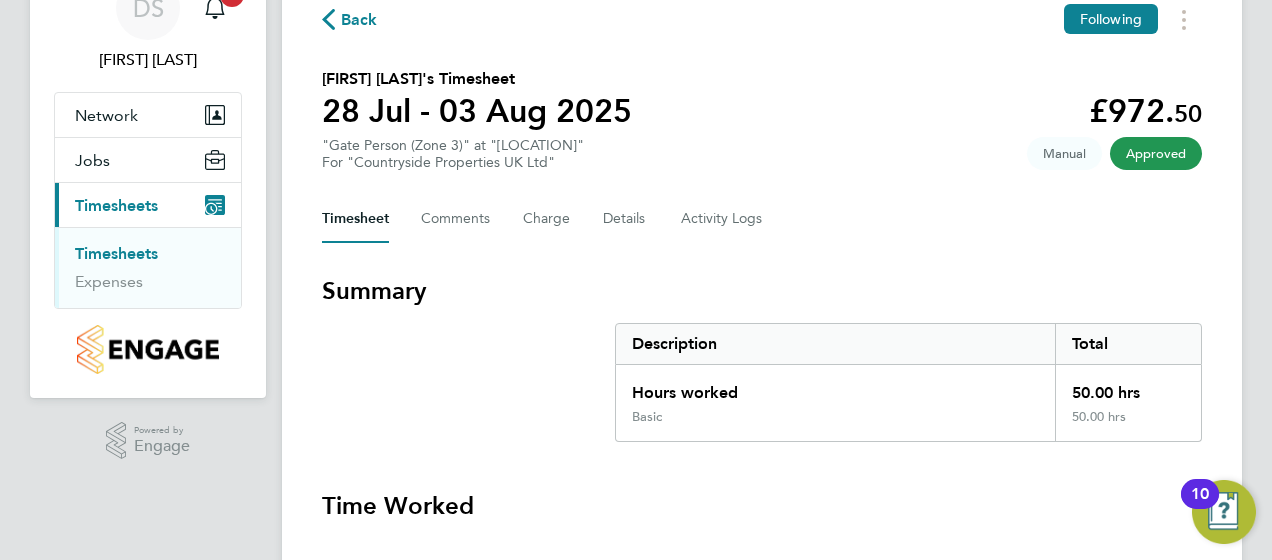 click on "Timesheets" at bounding box center (116, 253) 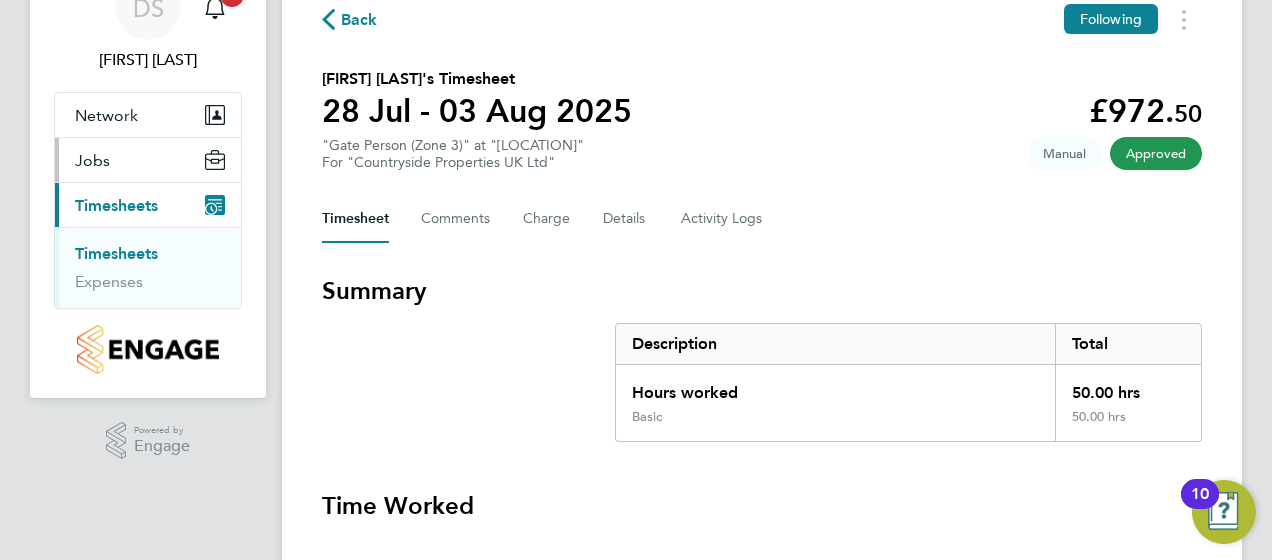 scroll, scrollTop: 0, scrollLeft: 0, axis: both 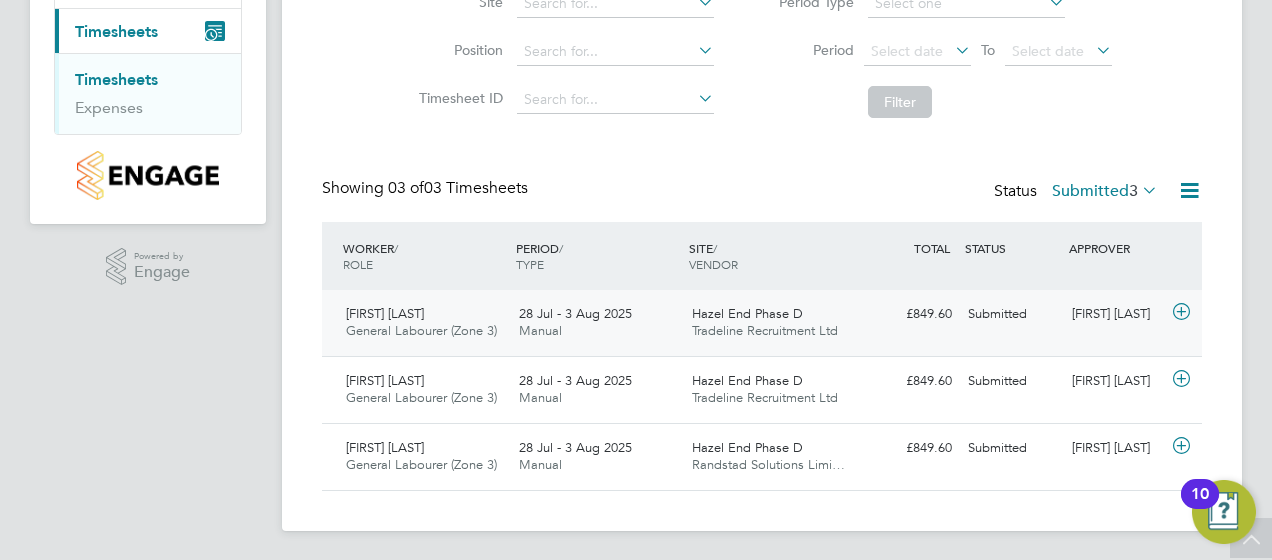 click on "28 Jul - 3 Aug 2025 Manual" 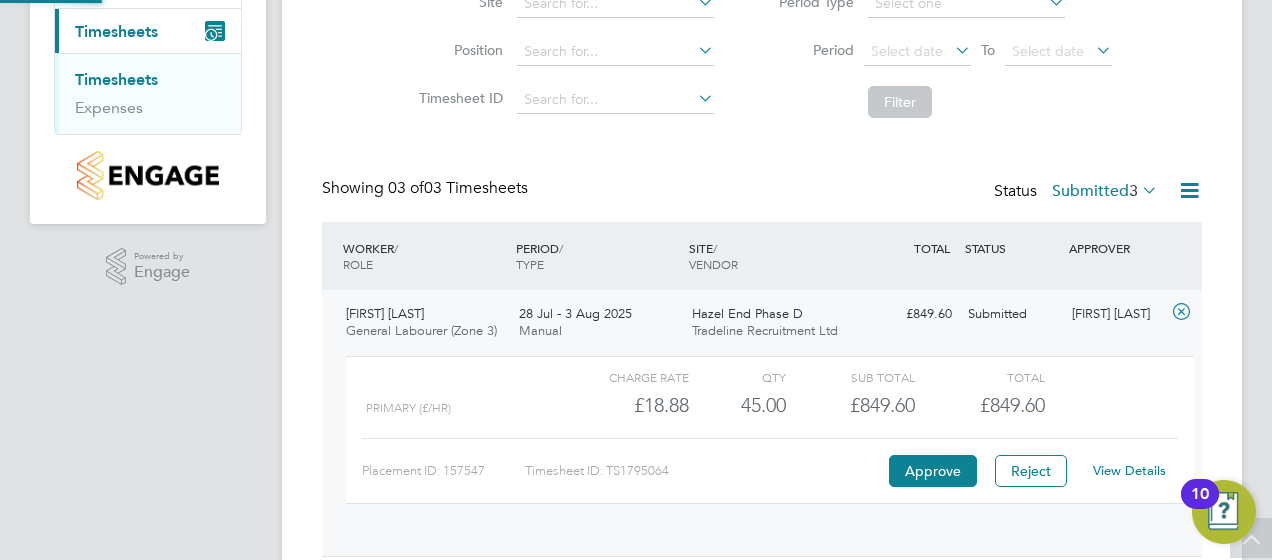 scroll, scrollTop: 10, scrollLeft: 10, axis: both 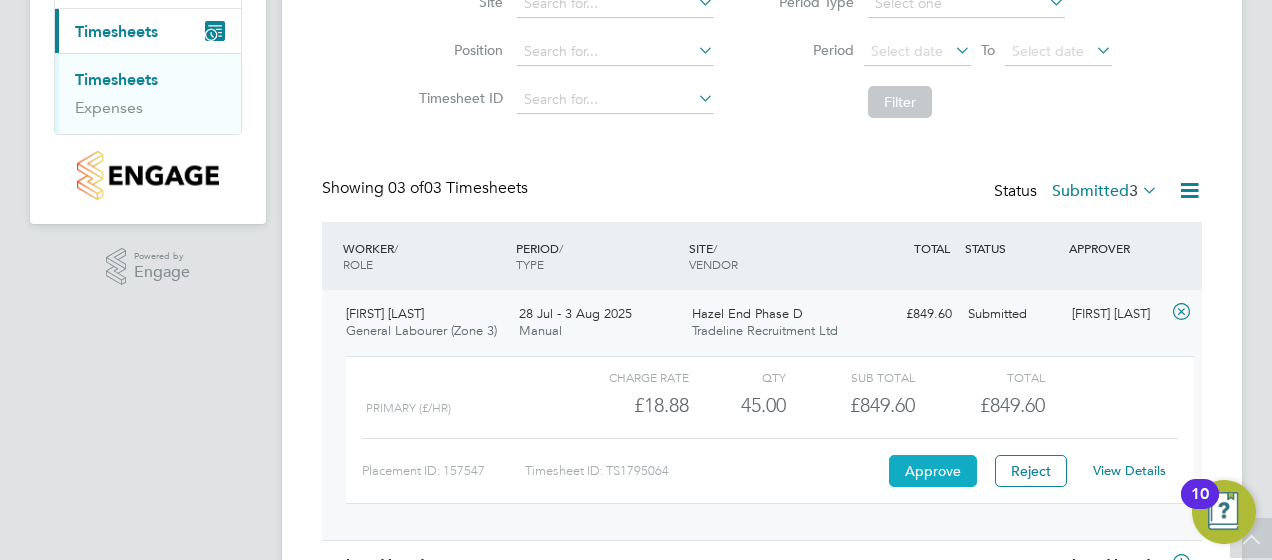 click on "Approve" 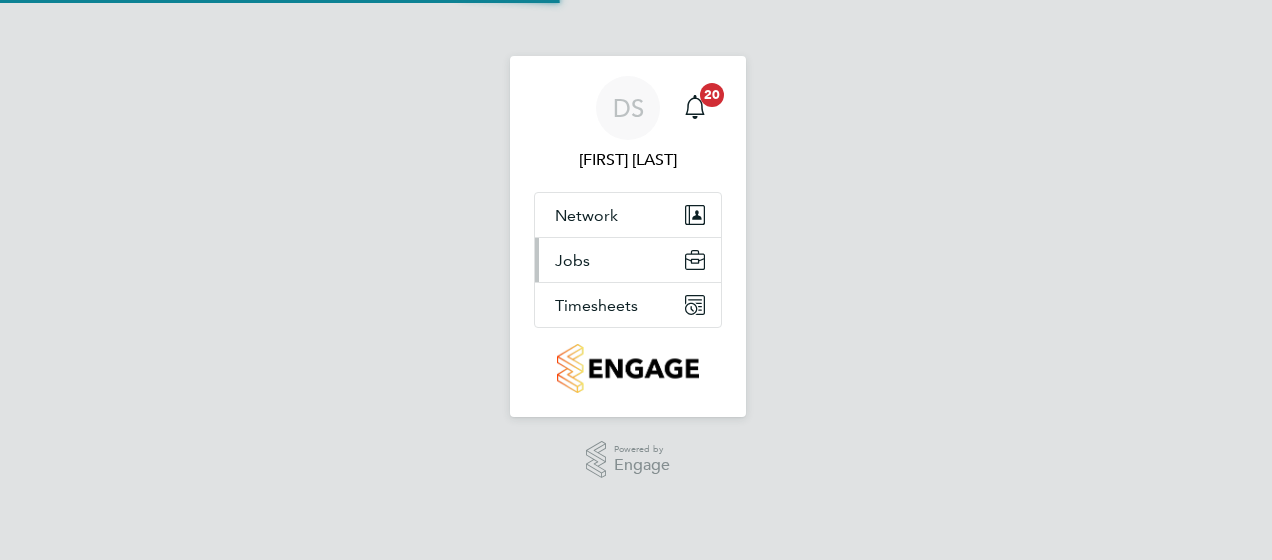 scroll, scrollTop: 0, scrollLeft: 0, axis: both 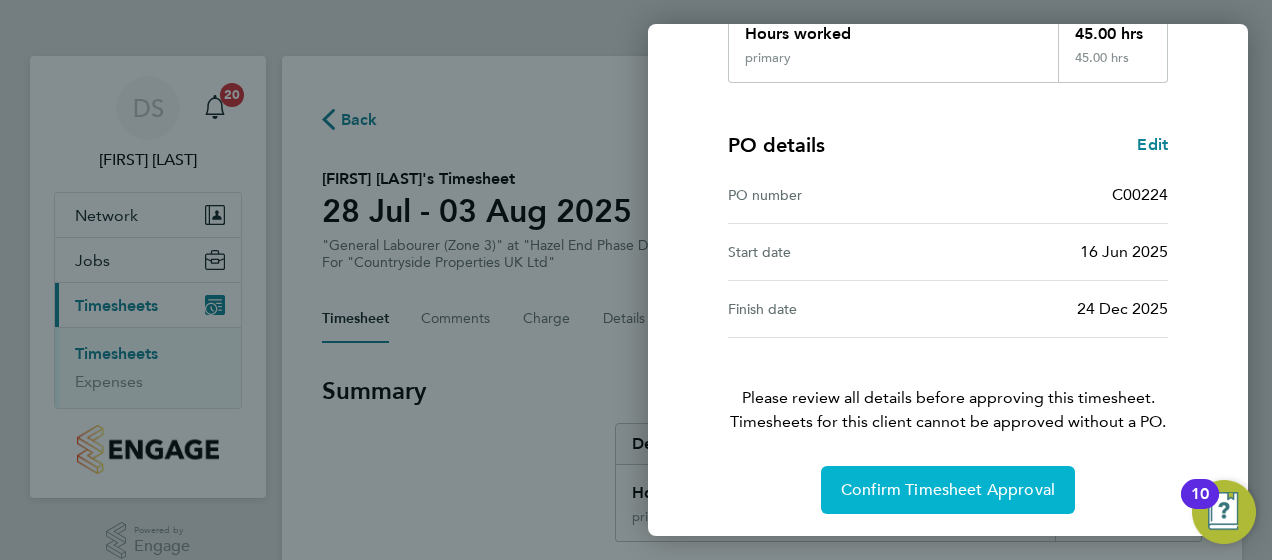 click on "Confirm Timesheet Approval" 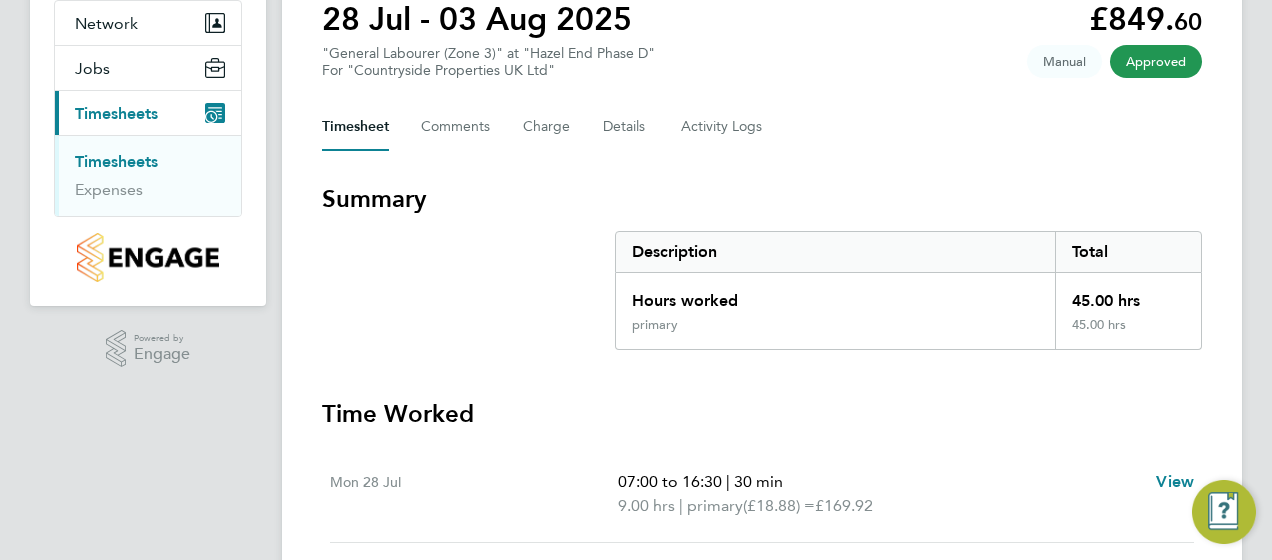 scroll, scrollTop: 200, scrollLeft: 0, axis: vertical 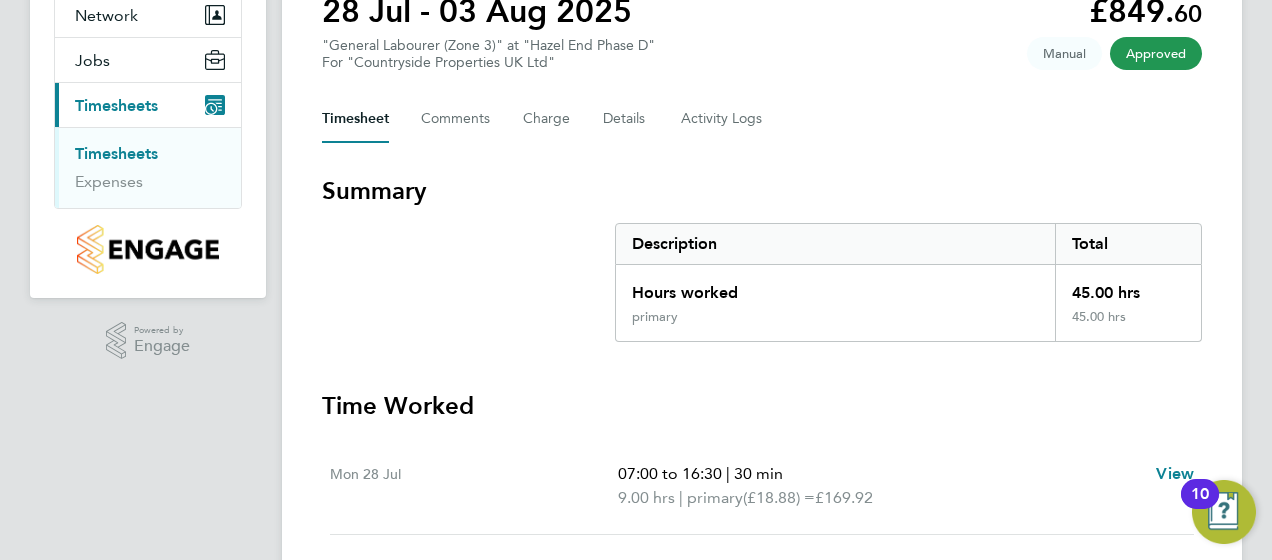 click on "Timesheets" at bounding box center (116, 153) 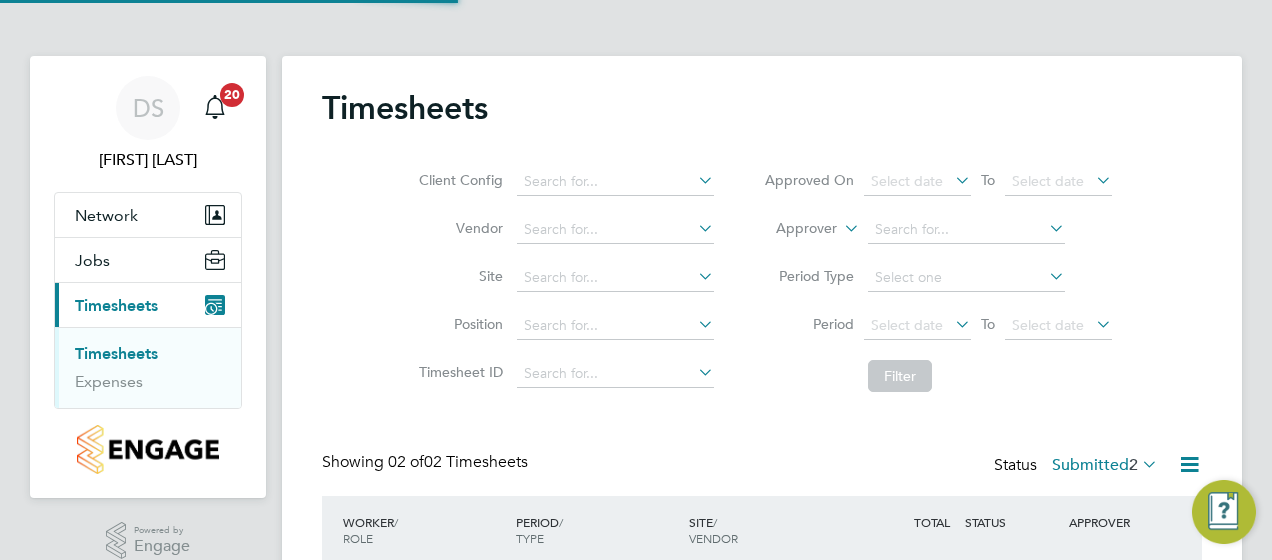 scroll, scrollTop: 10, scrollLeft: 10, axis: both 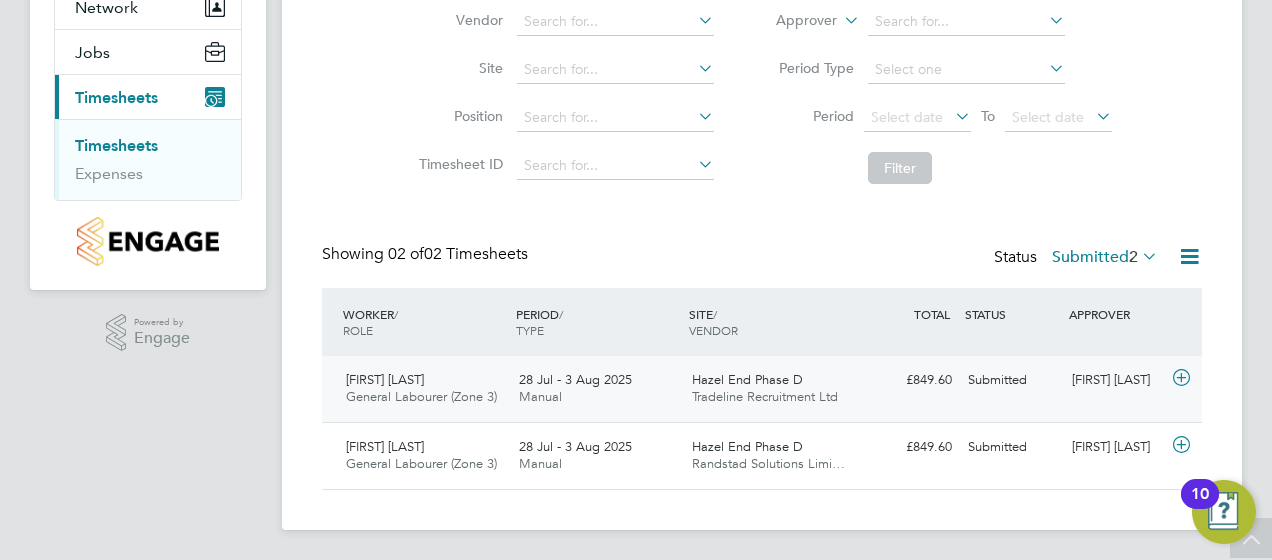 click on "28 Jul - 3 Aug 2025" 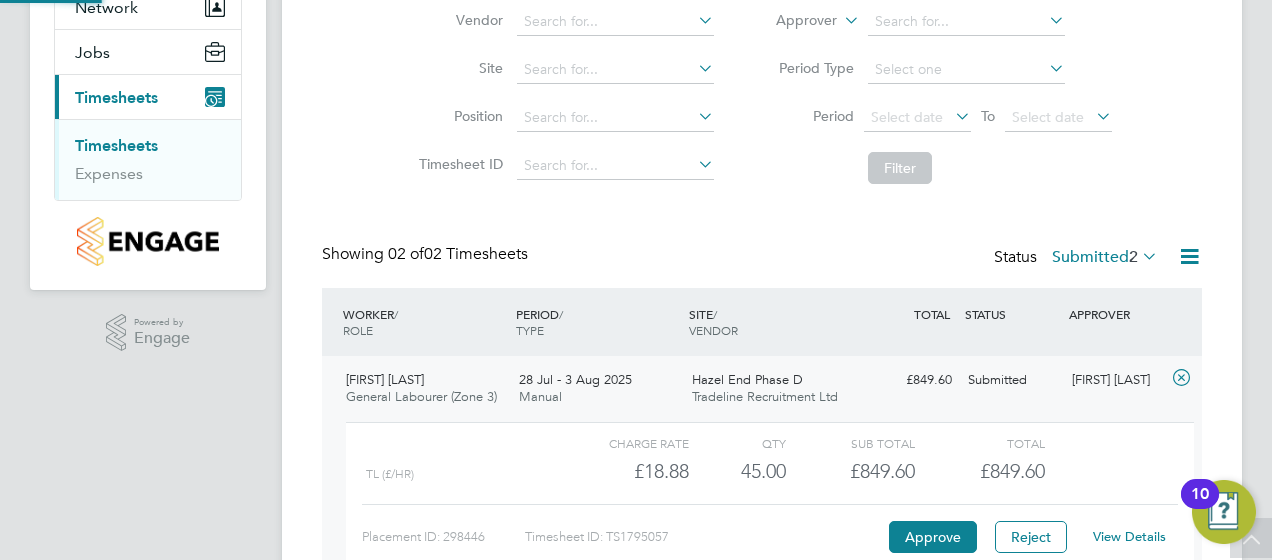 scroll, scrollTop: 10, scrollLeft: 10, axis: both 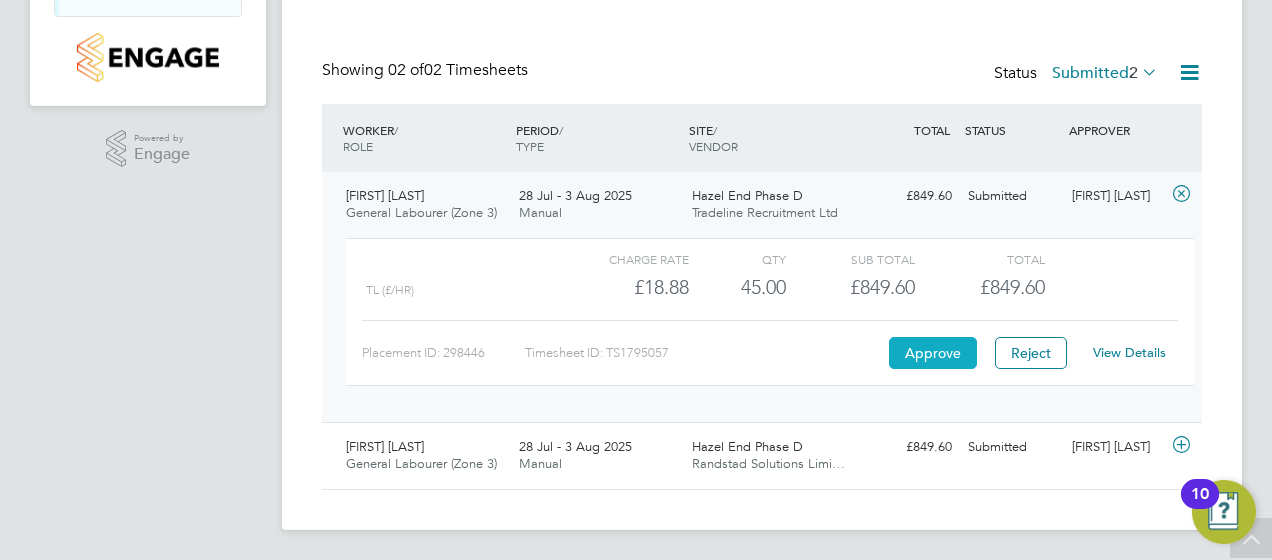 click on "Approve" 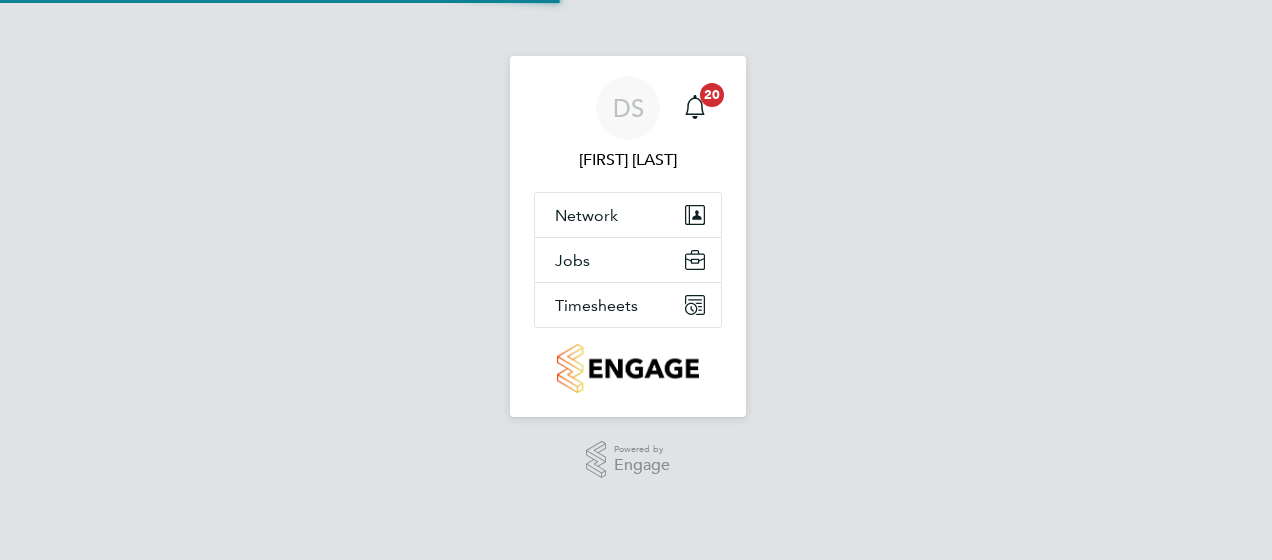 scroll, scrollTop: 0, scrollLeft: 0, axis: both 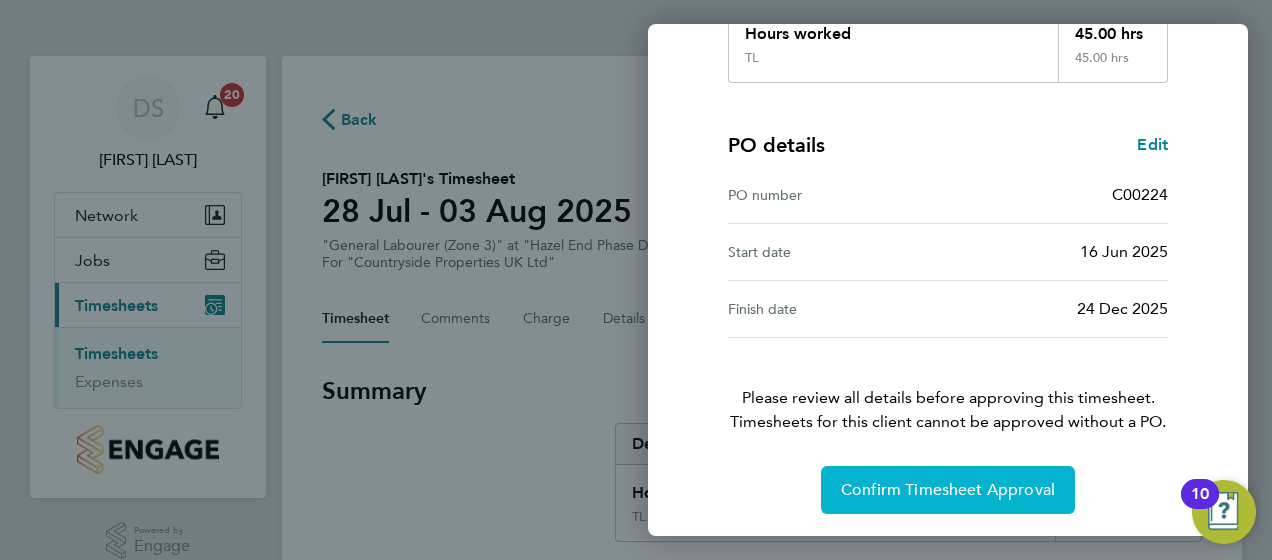 click on "Confirm Timesheet Approval" 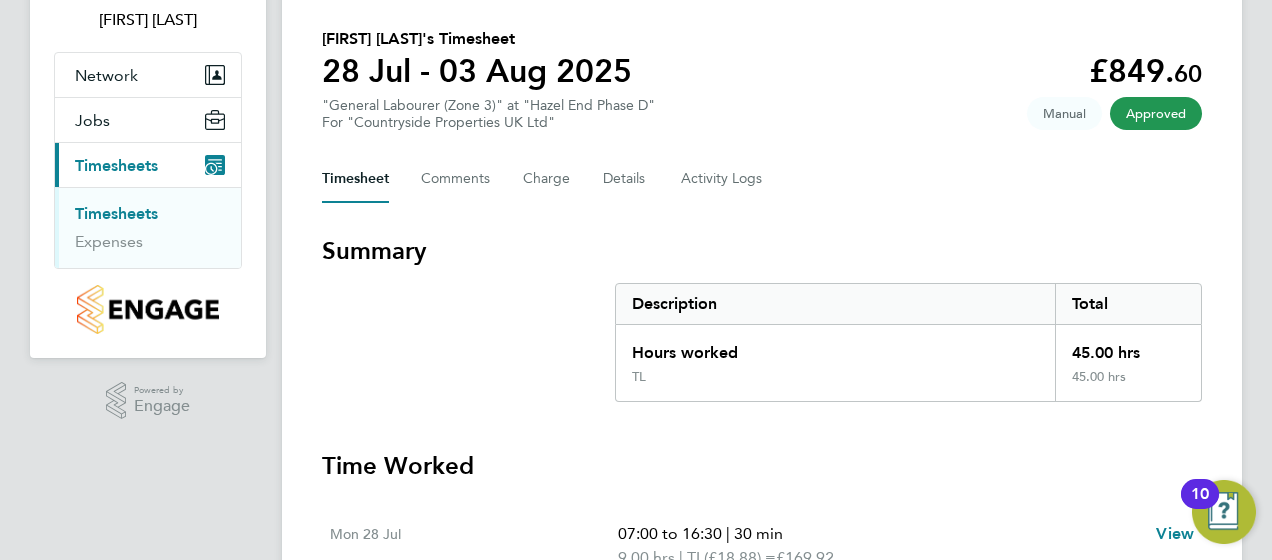 scroll, scrollTop: 40, scrollLeft: 0, axis: vertical 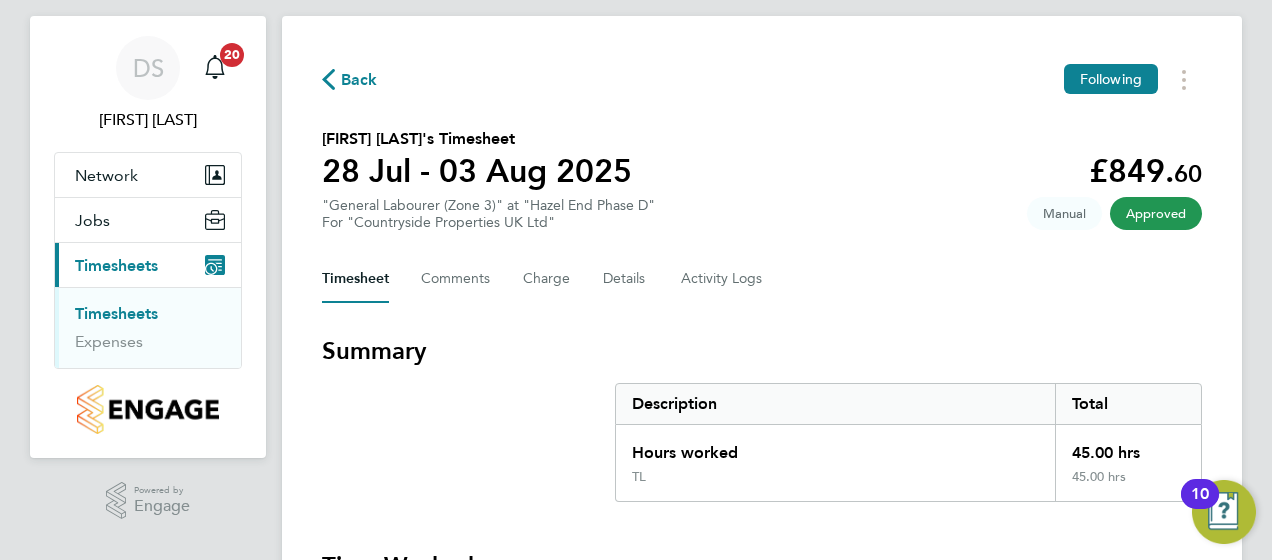 click on "Timesheets" at bounding box center (116, 313) 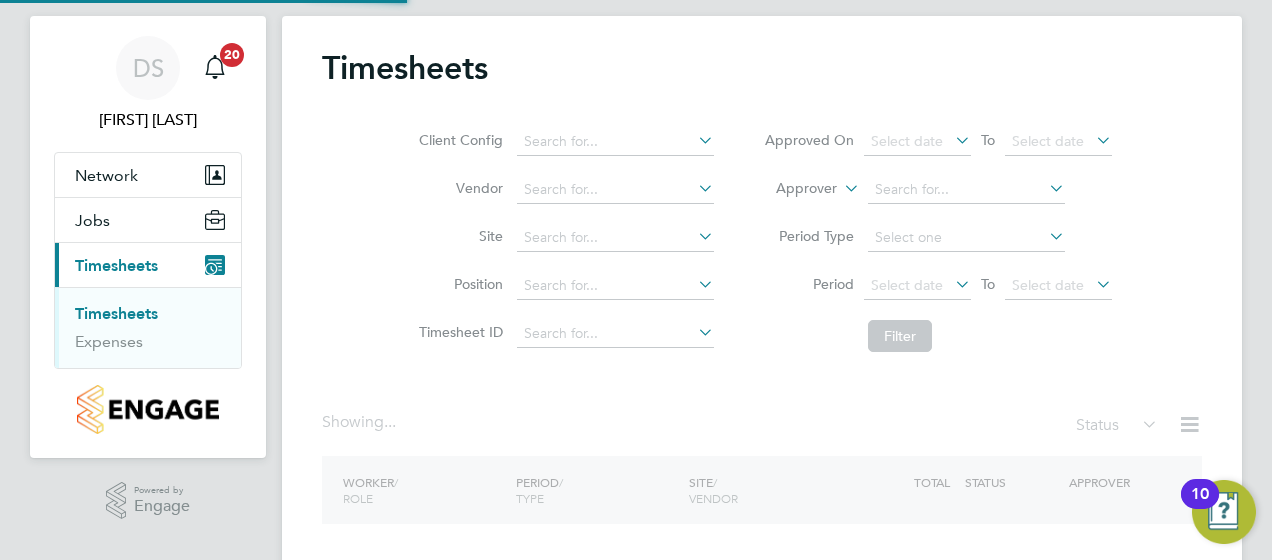 scroll, scrollTop: 0, scrollLeft: 0, axis: both 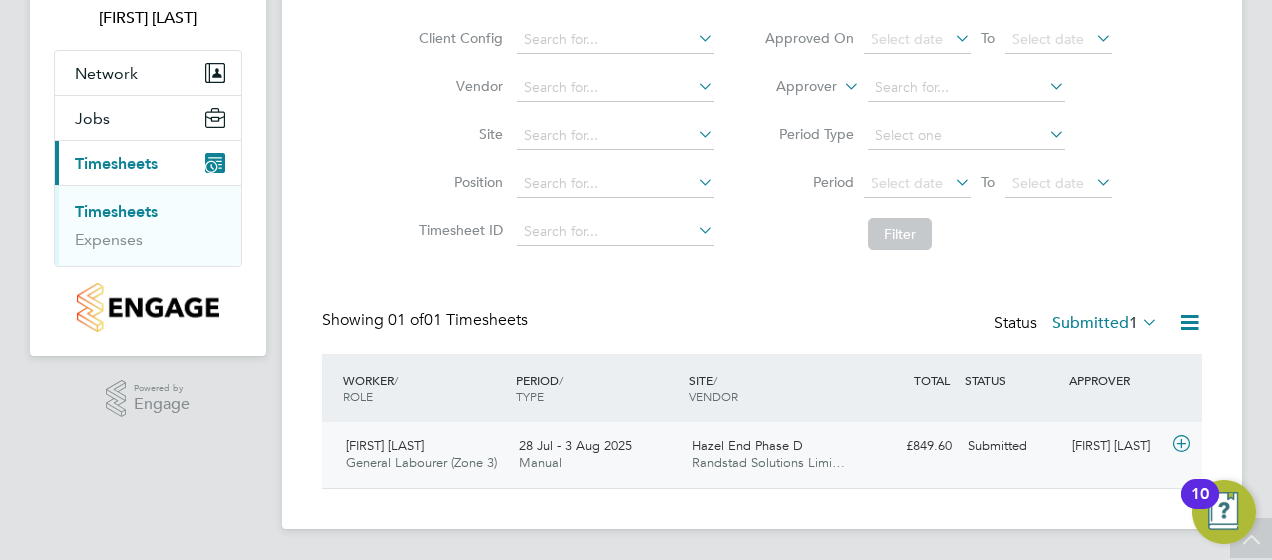 click on "28 Jul - 3 Aug 2025 Manual" 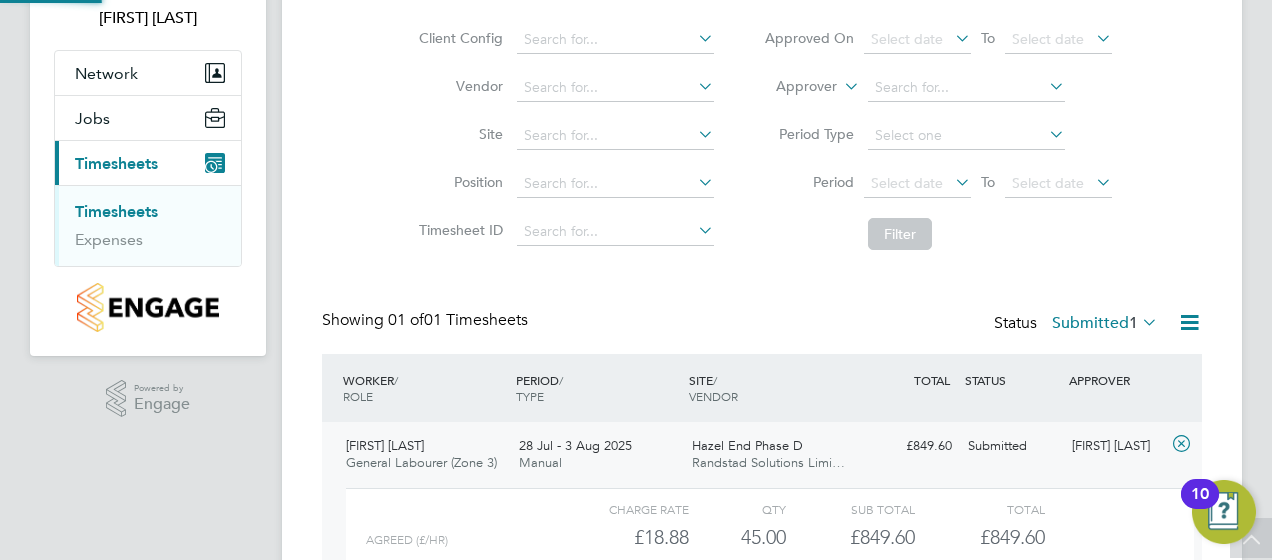 scroll, scrollTop: 10, scrollLeft: 10, axis: both 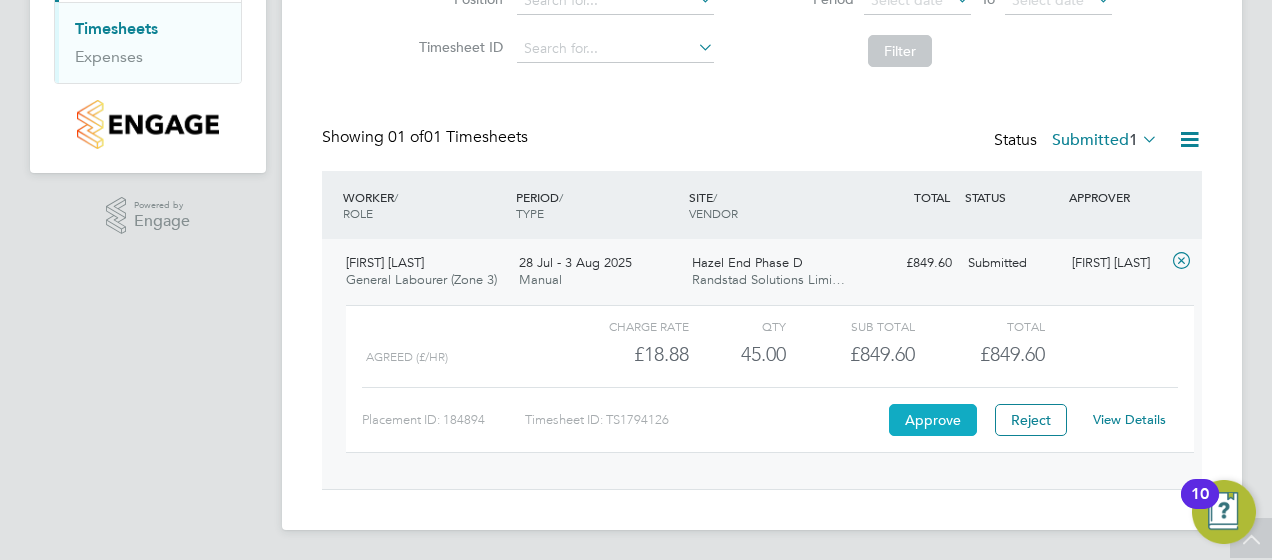 click on "Approve" 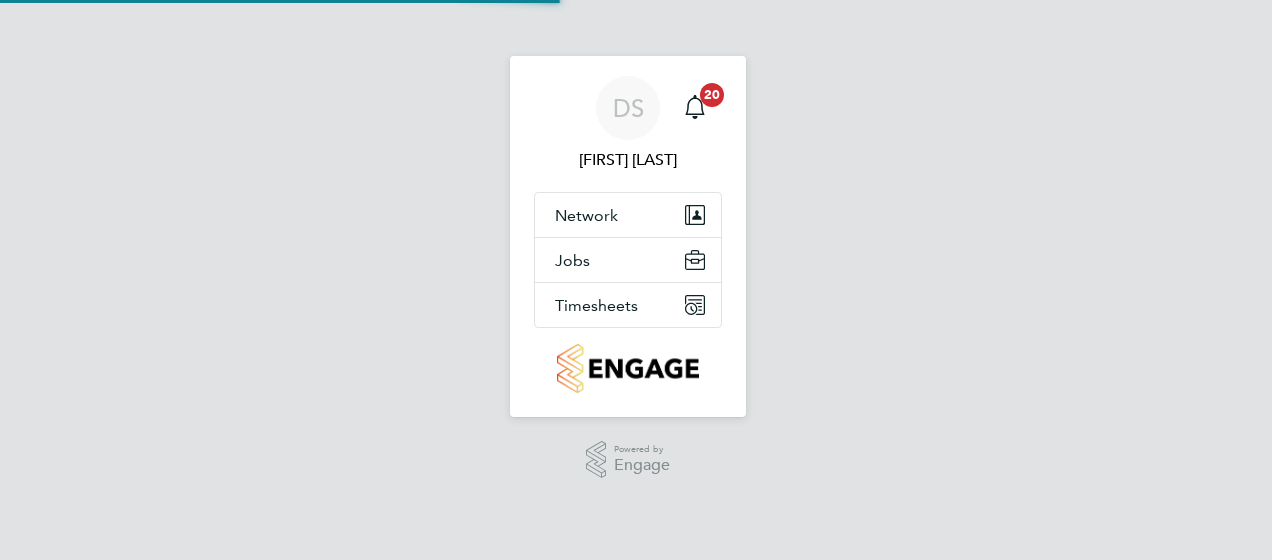 scroll, scrollTop: 0, scrollLeft: 0, axis: both 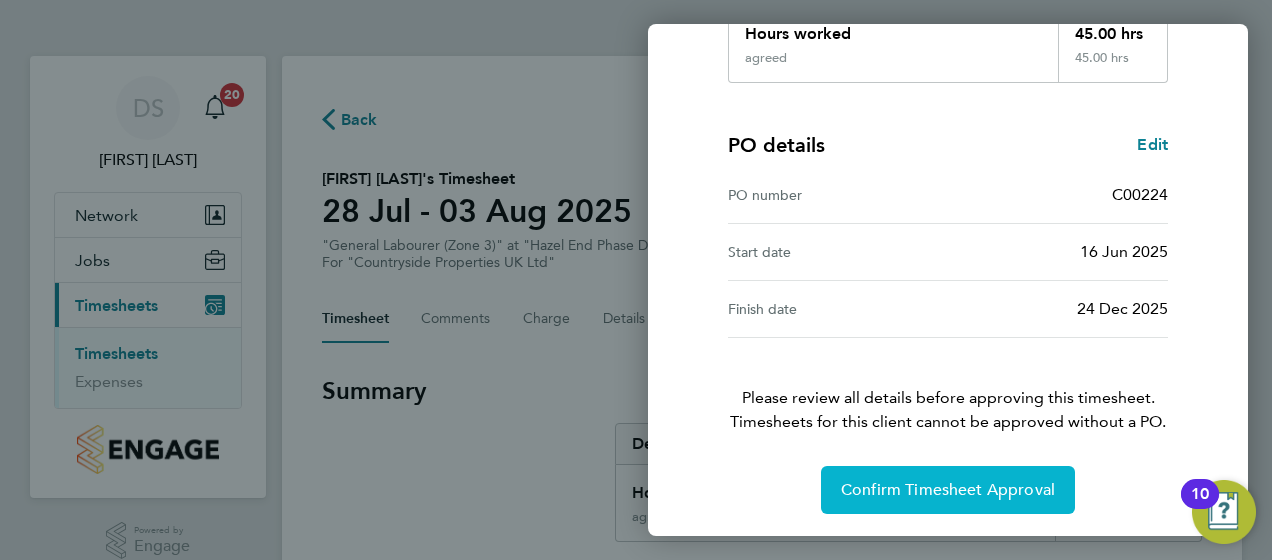 click on "Confirm Timesheet Approval" 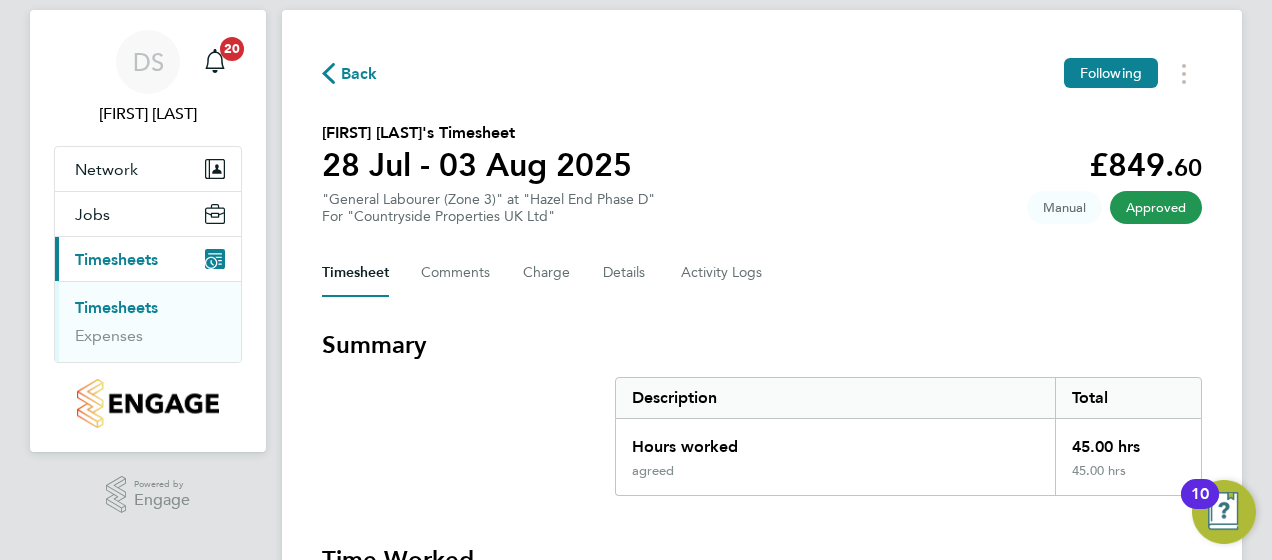 scroll, scrollTop: 0, scrollLeft: 0, axis: both 